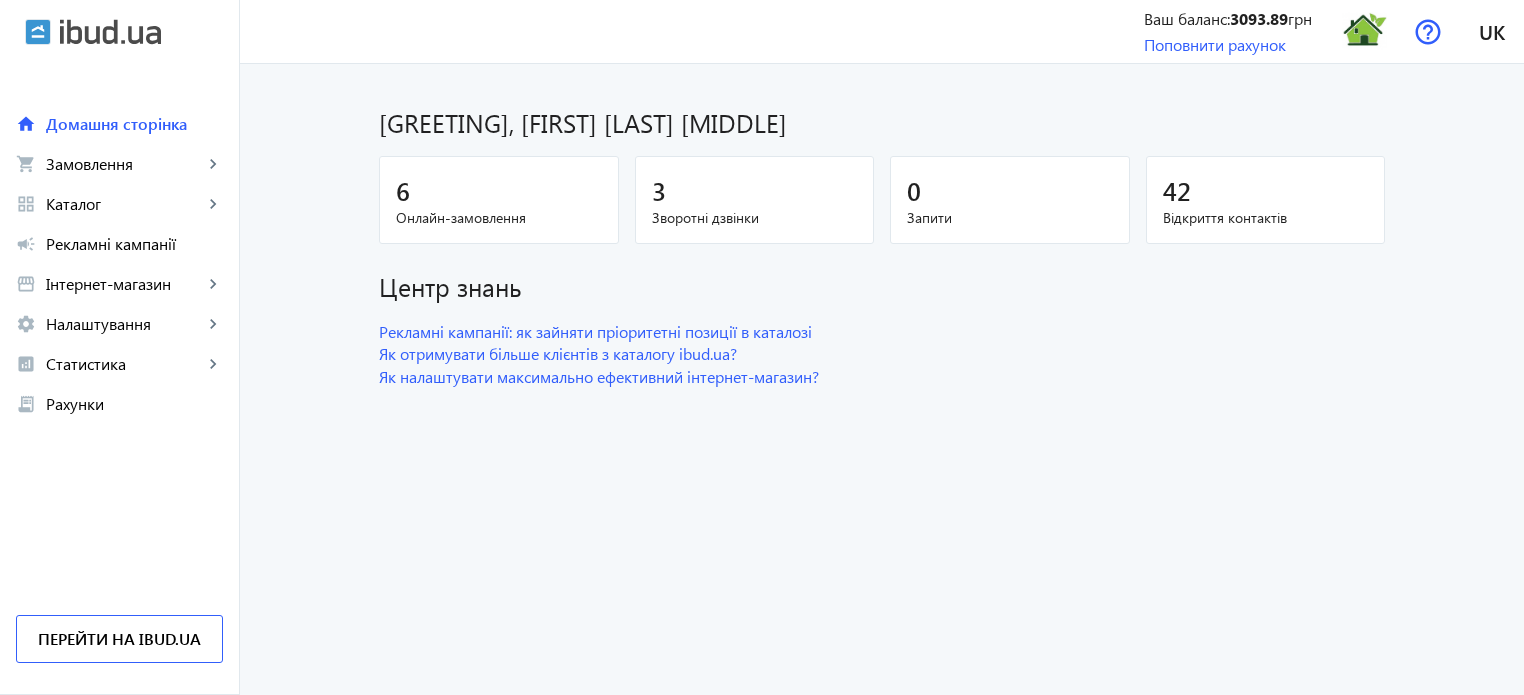 scroll, scrollTop: 0, scrollLeft: 0, axis: both 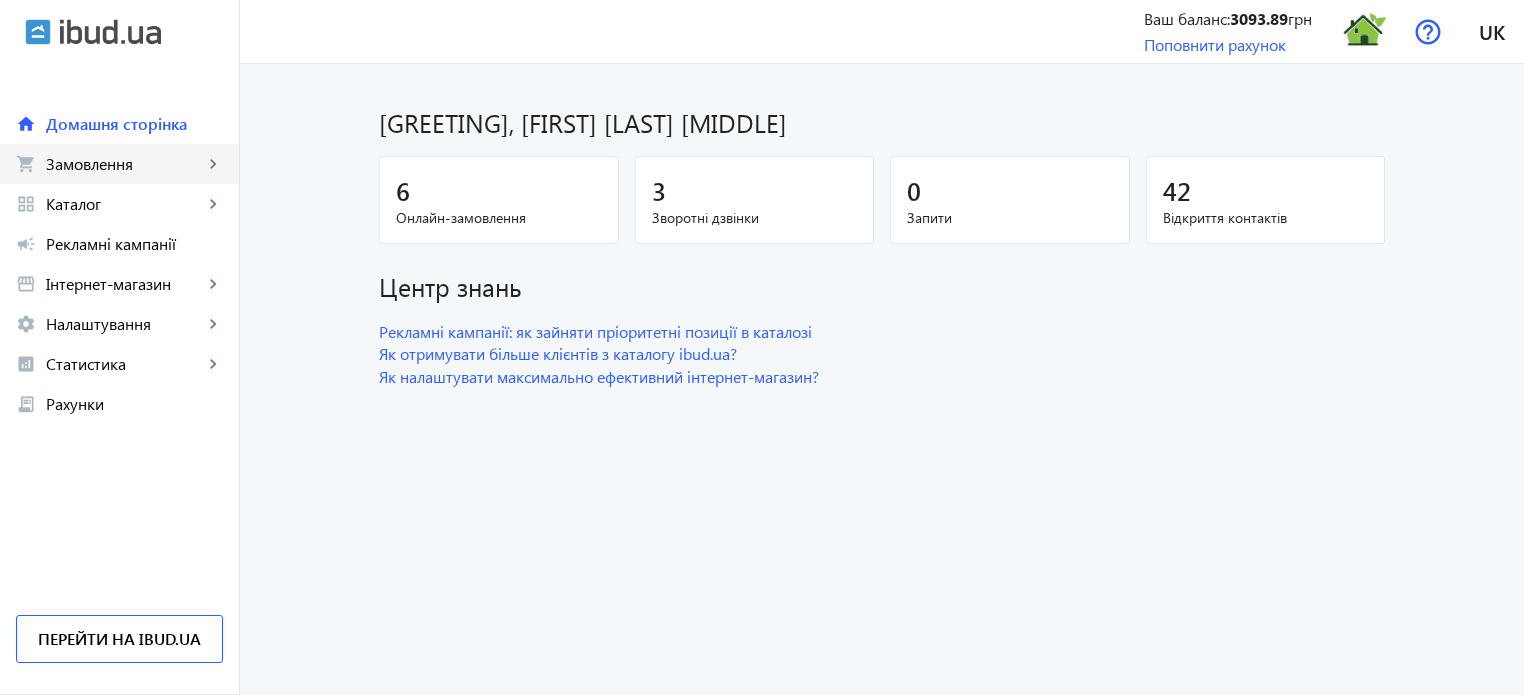 click on "Замовлення" 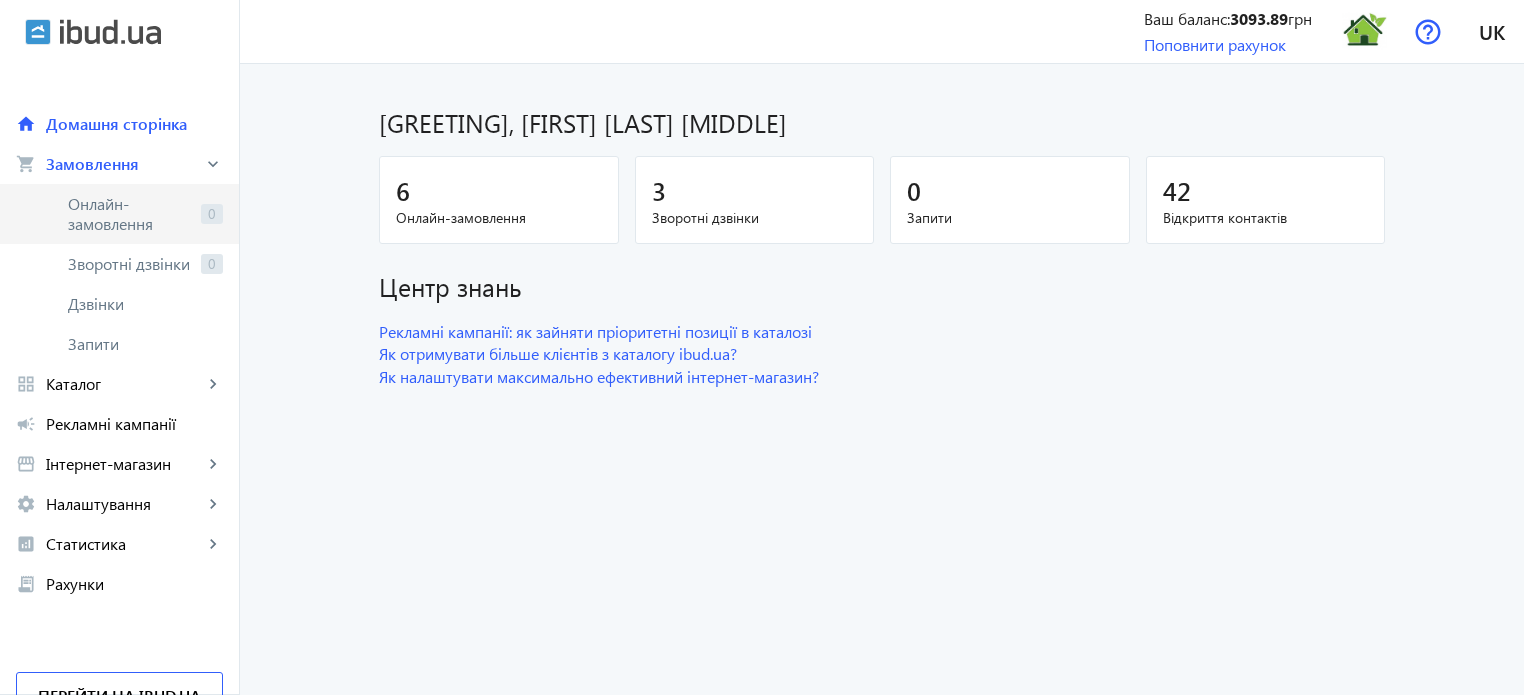 click on "Онлайн-замовлення" 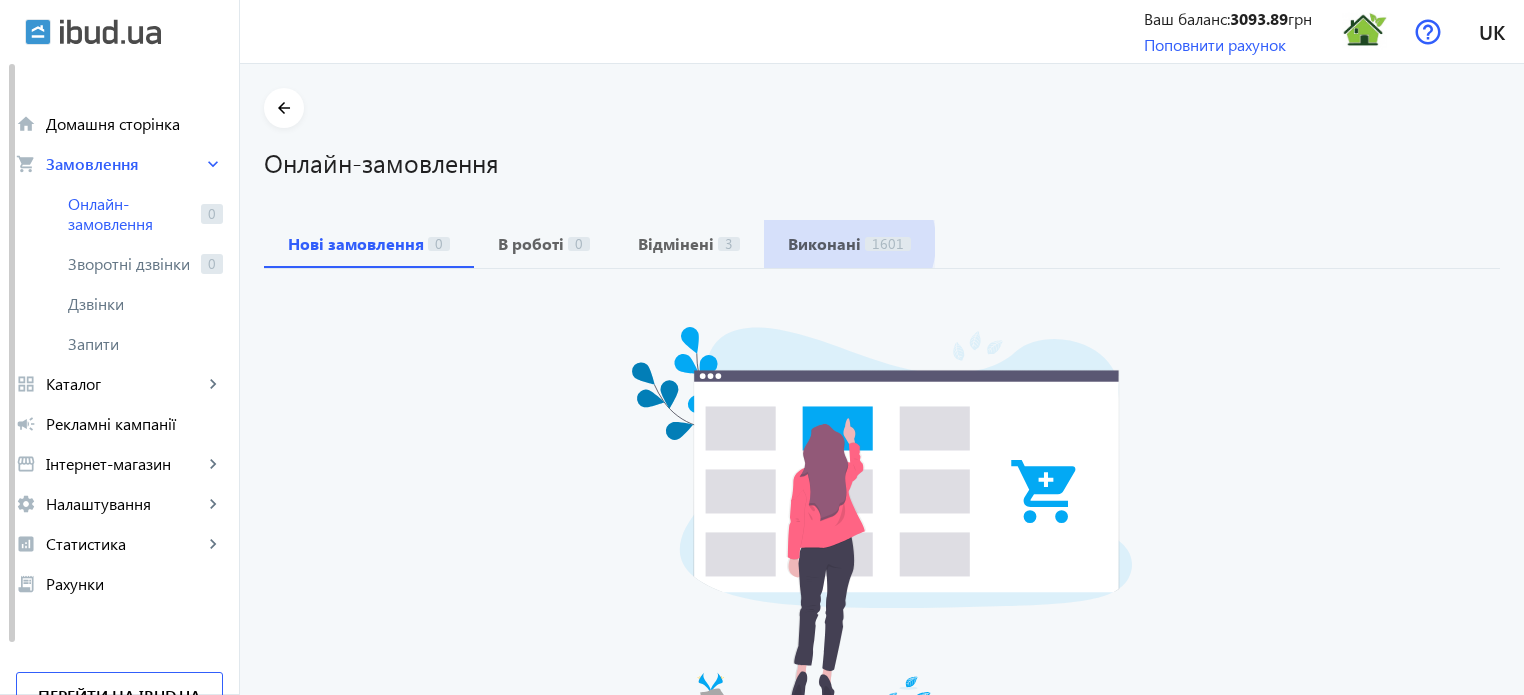 click on "Виконані" at bounding box center [824, 244] 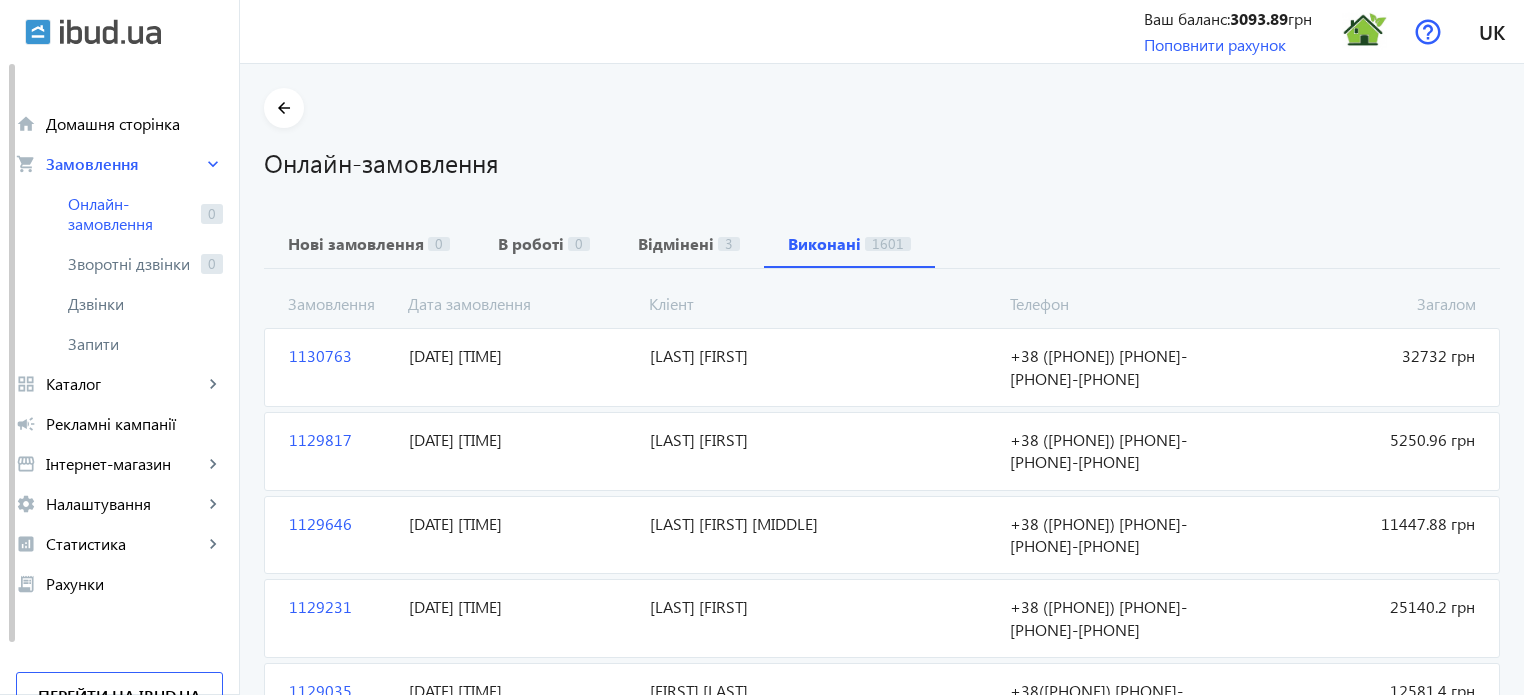 click on "1130763" at bounding box center (341, 367) 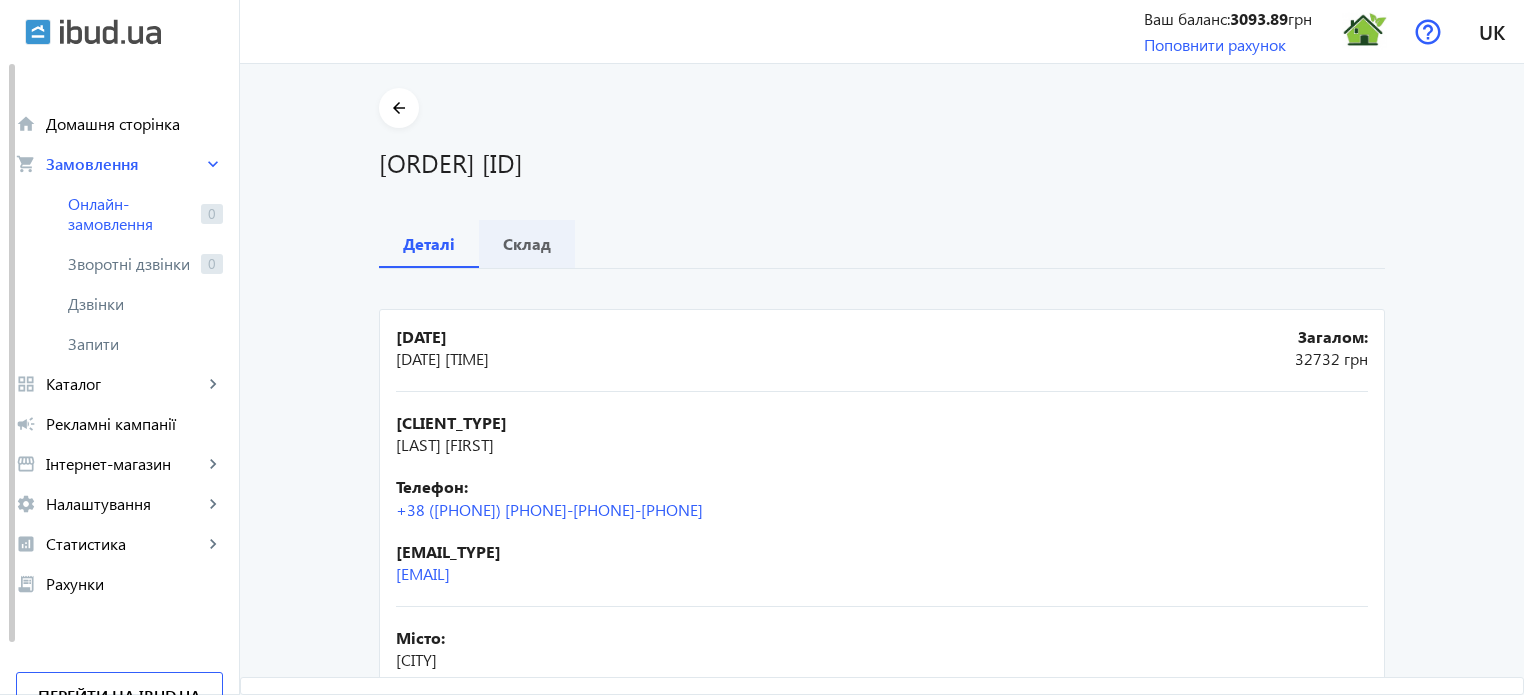 click on "Склад" at bounding box center [527, 244] 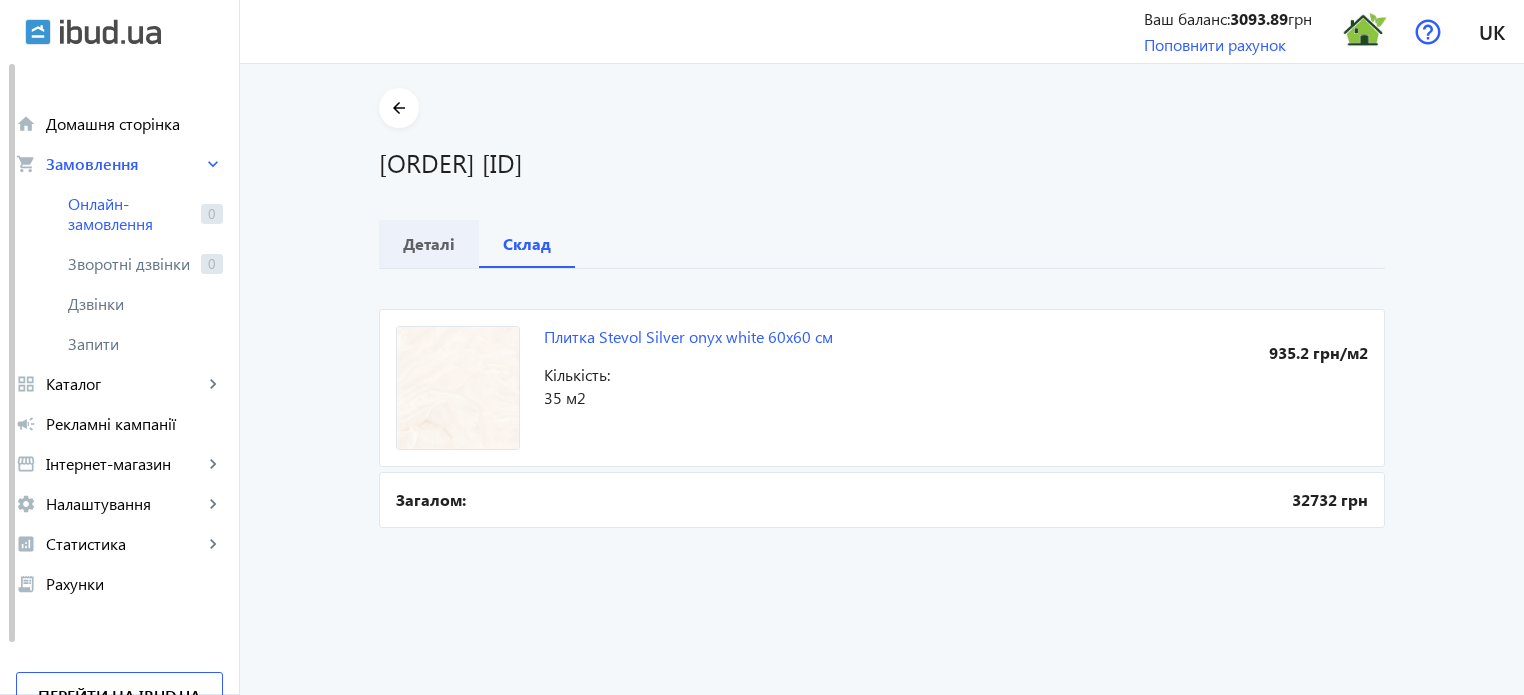 click on "Деталі" at bounding box center [429, 244] 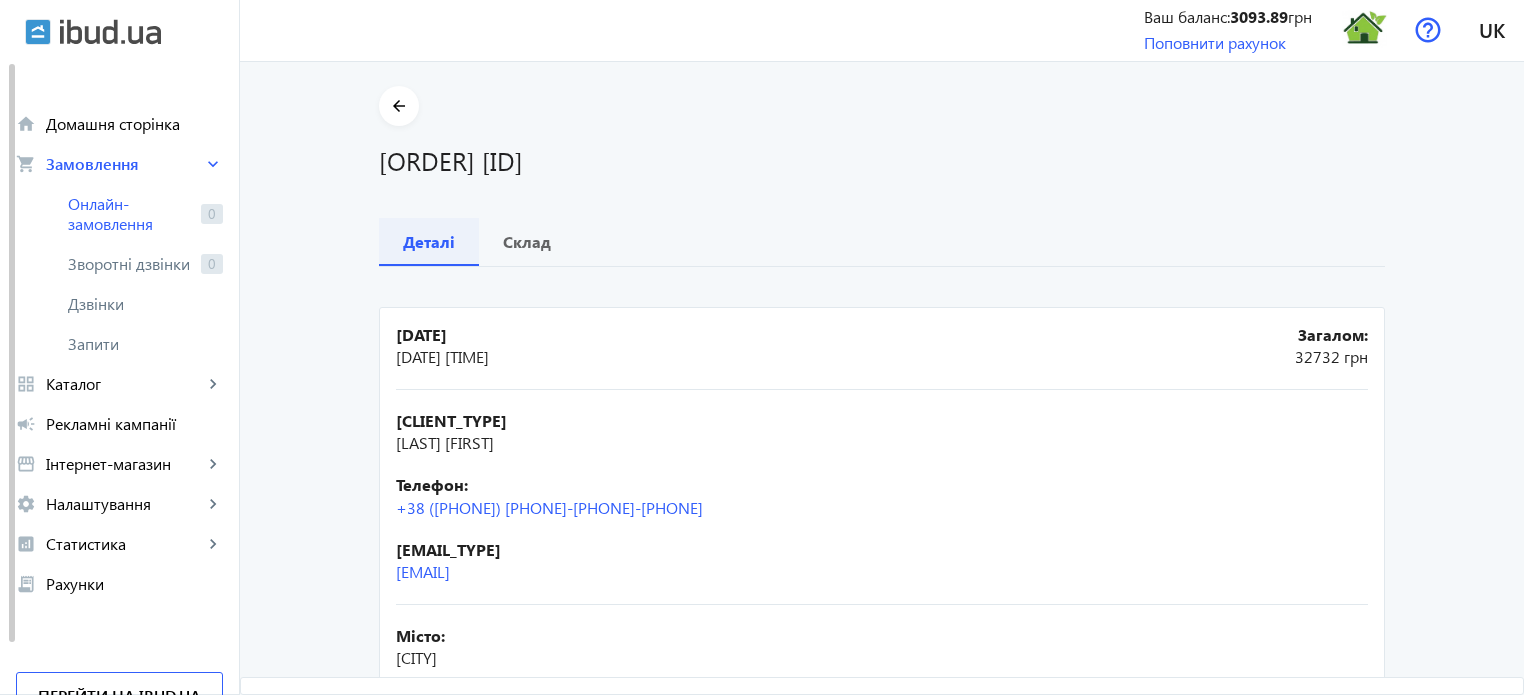 scroll, scrollTop: 0, scrollLeft: 0, axis: both 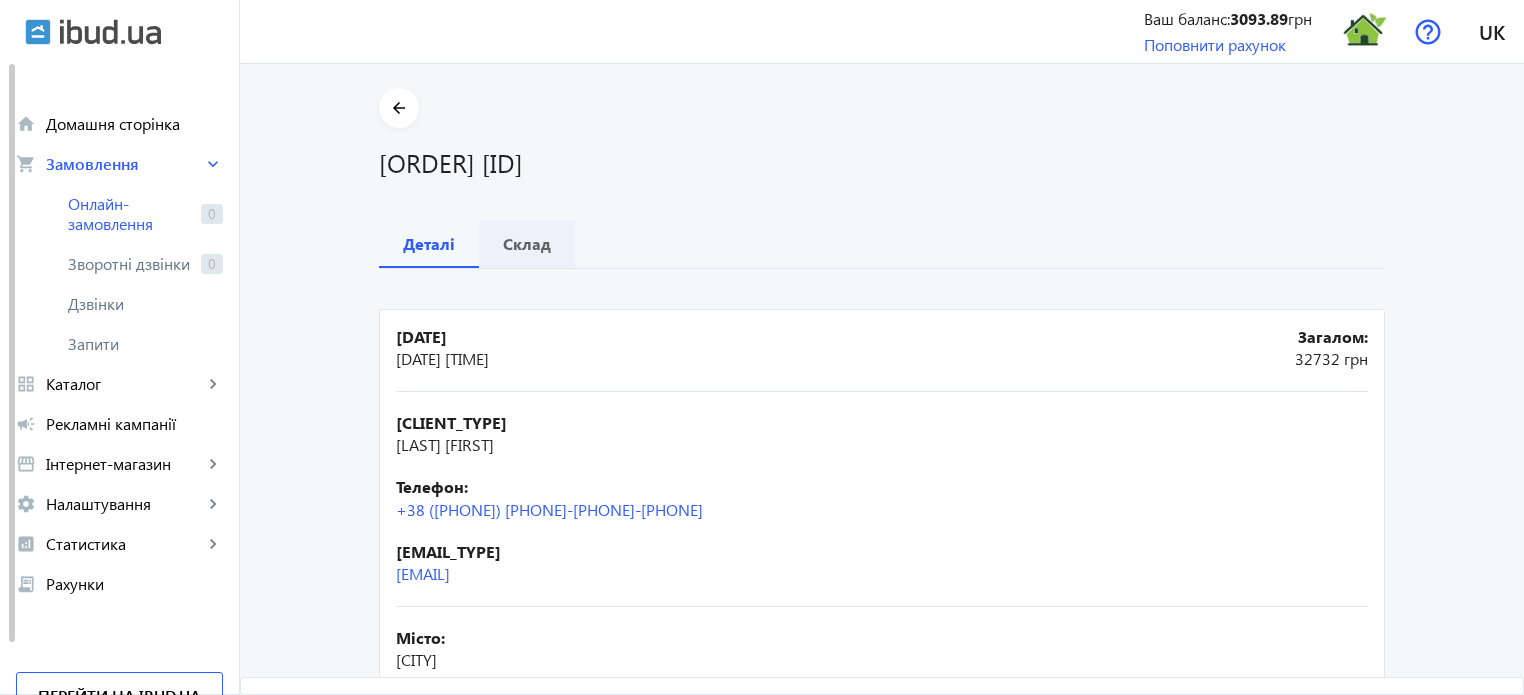 click on "Склад" at bounding box center [527, 244] 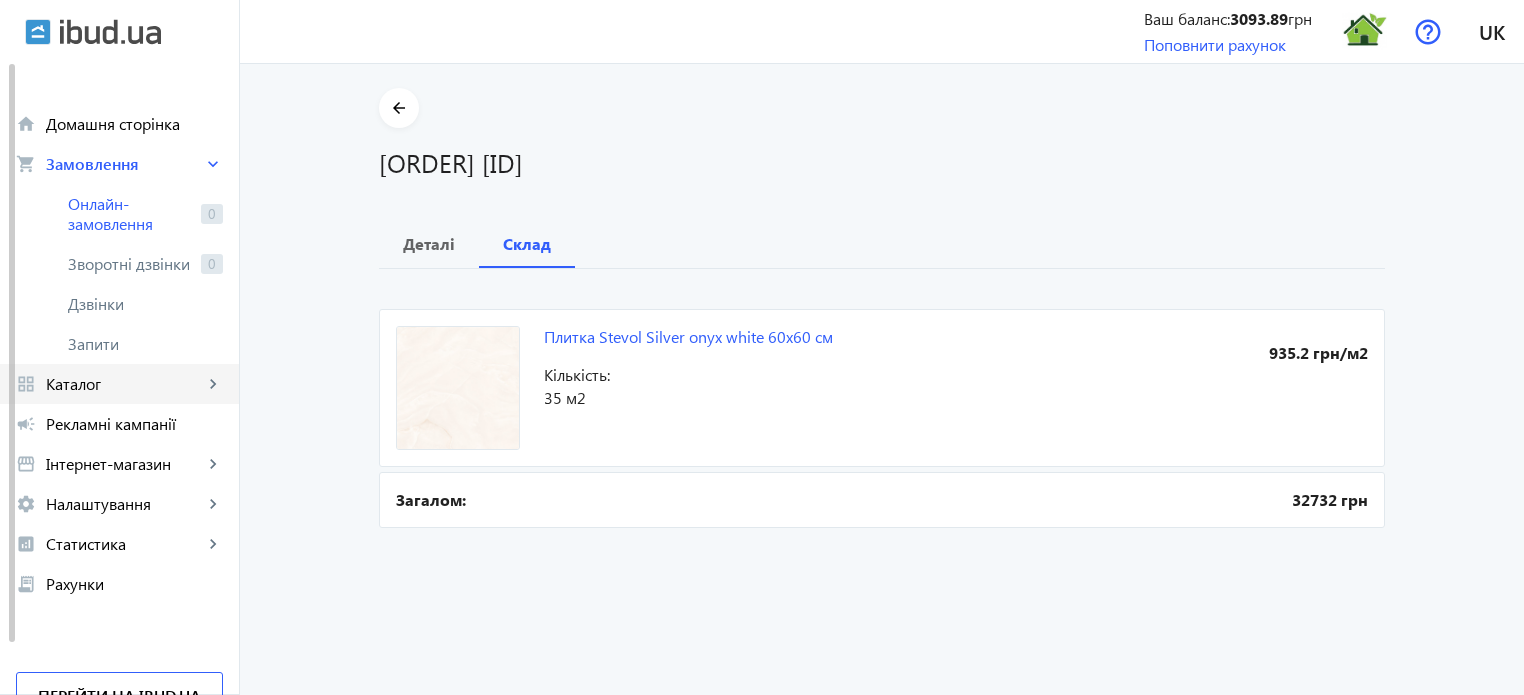 click on "Каталог" 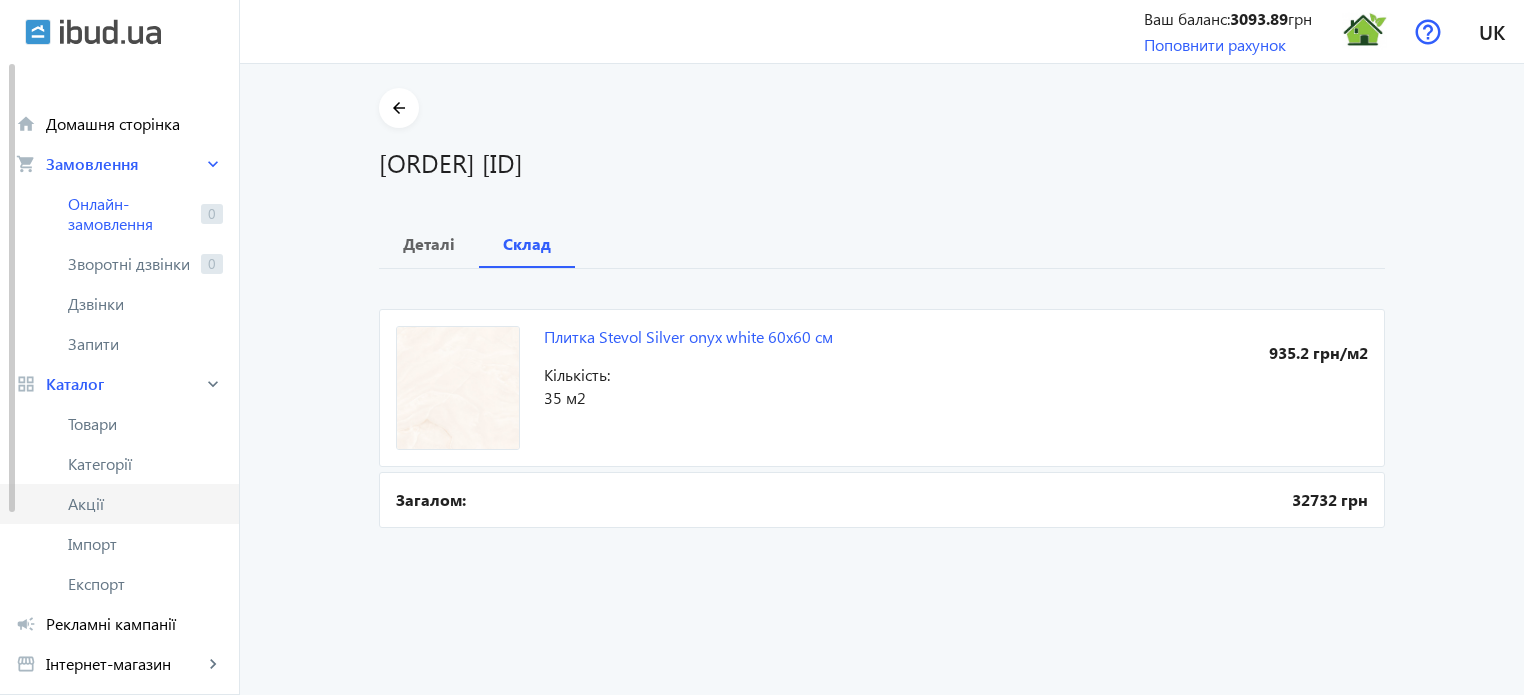 click on "Акції" 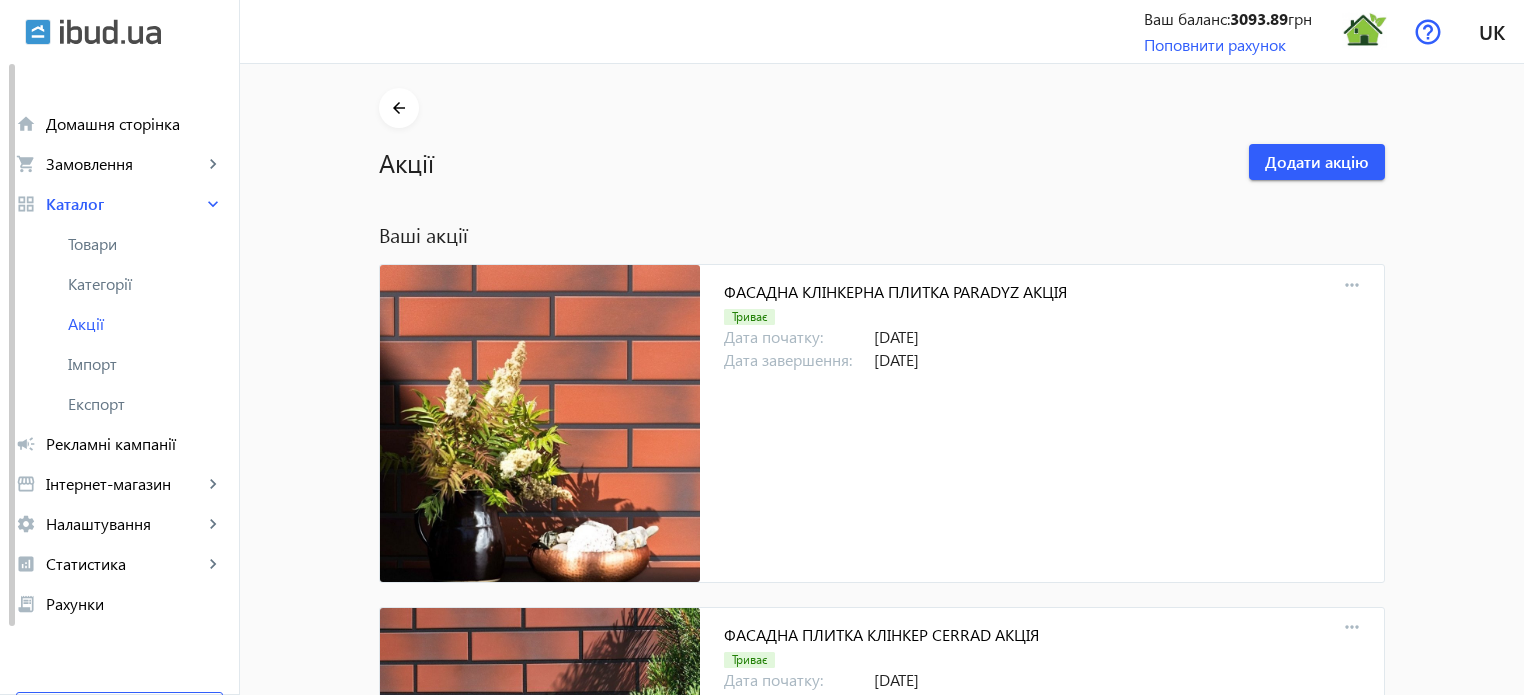 scroll, scrollTop: 10815, scrollLeft: 0, axis: vertical 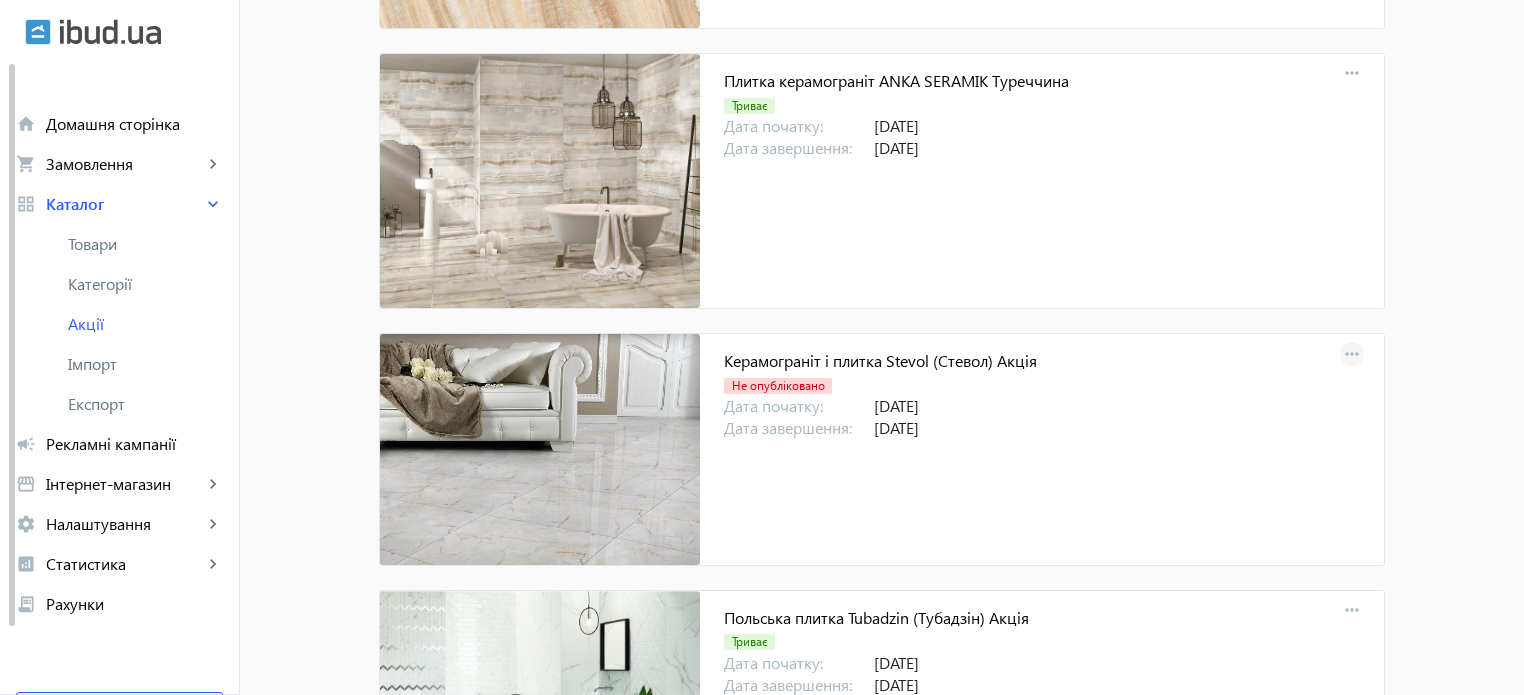 click on "more_horiz" at bounding box center (1352, 355) 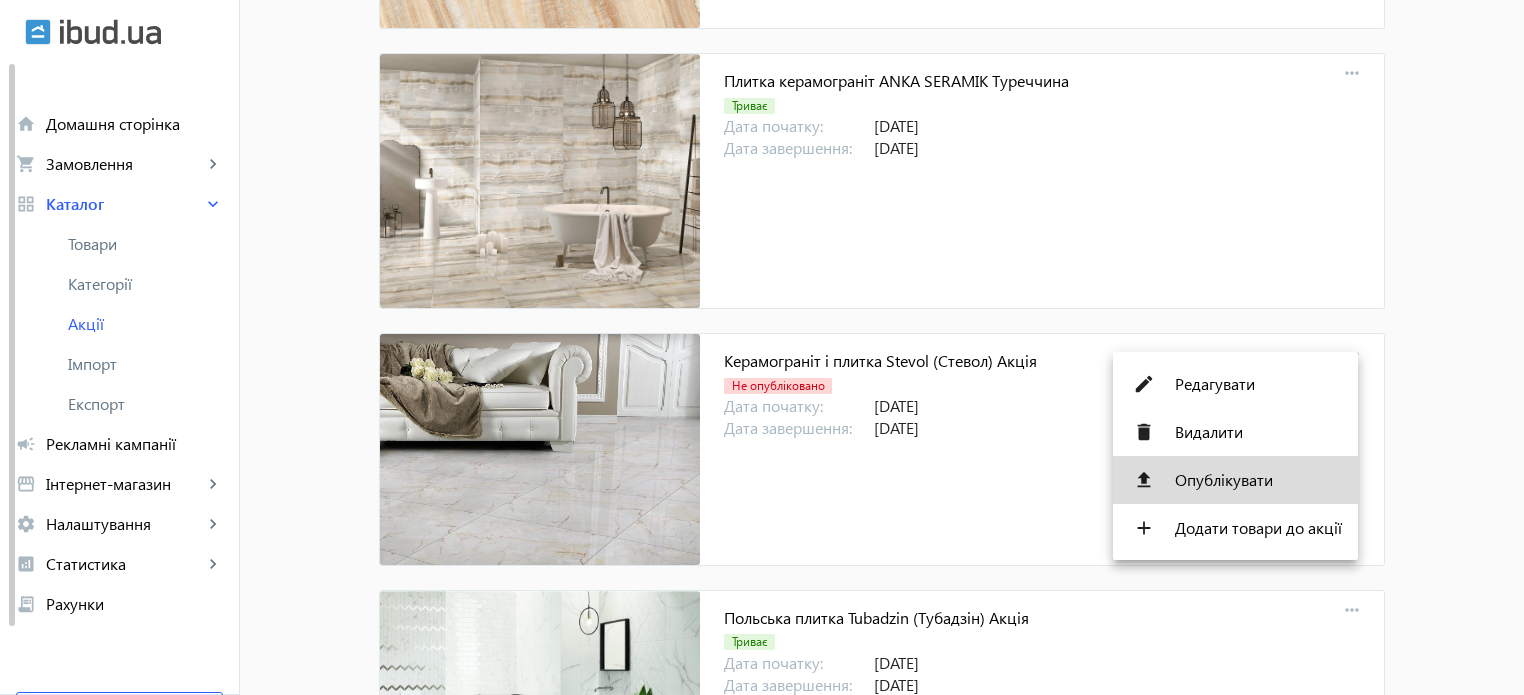 click on "Опублікувати" at bounding box center (1258, 480) 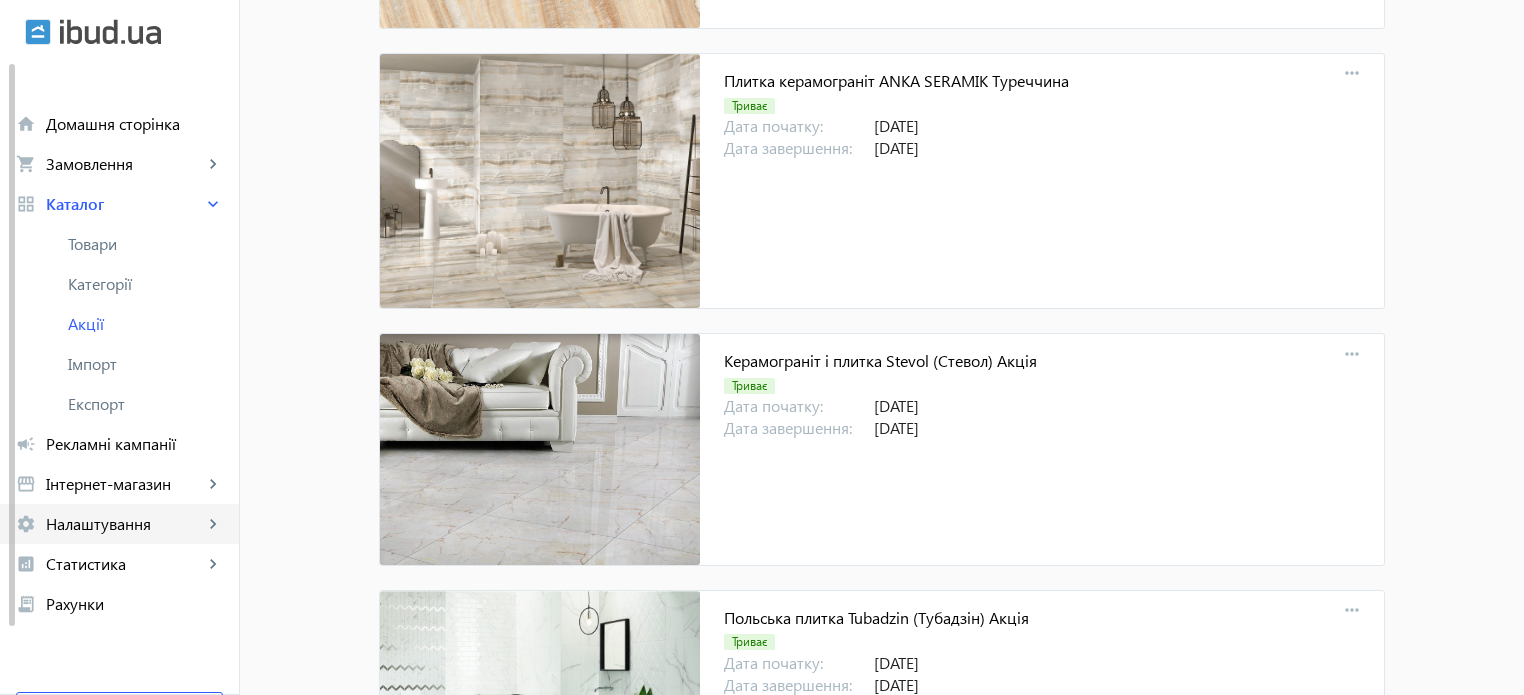 click on "Налаштування" 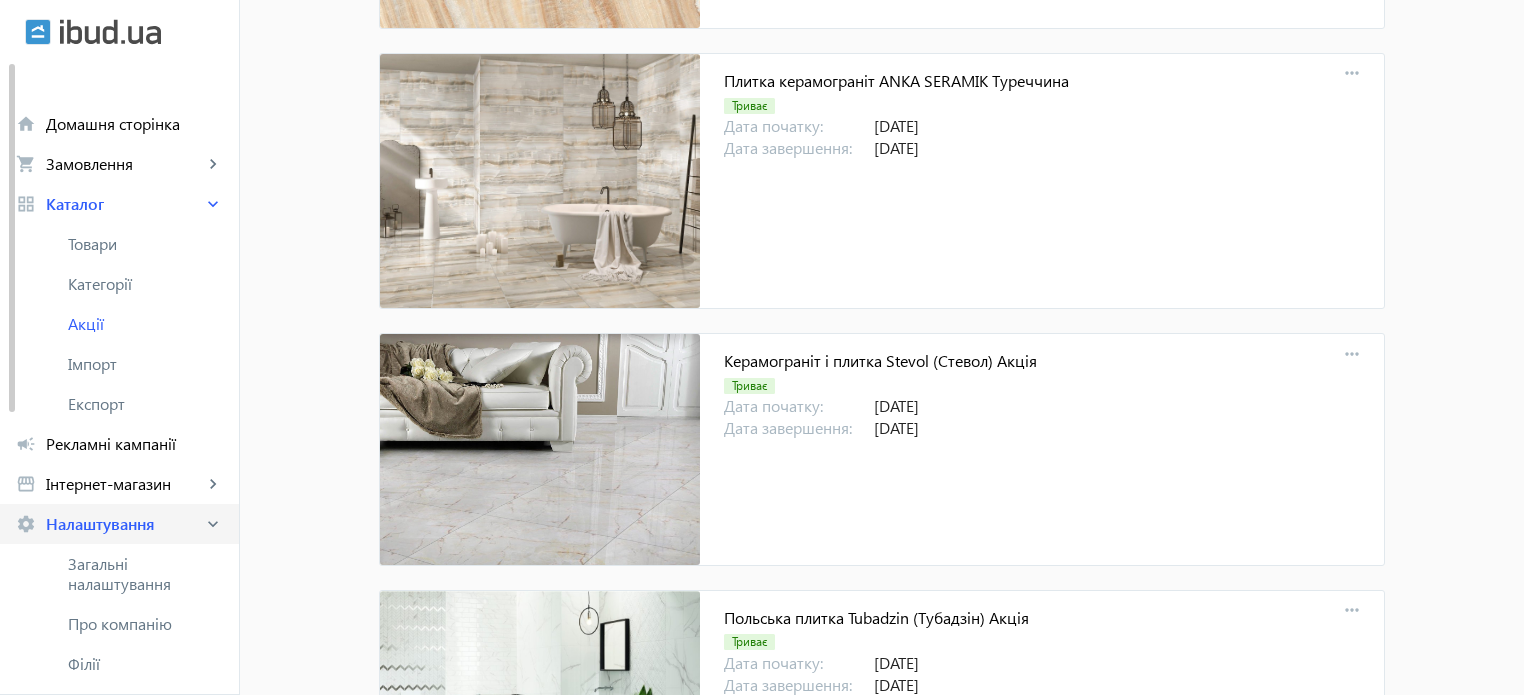 scroll, scrollTop: 100, scrollLeft: 0, axis: vertical 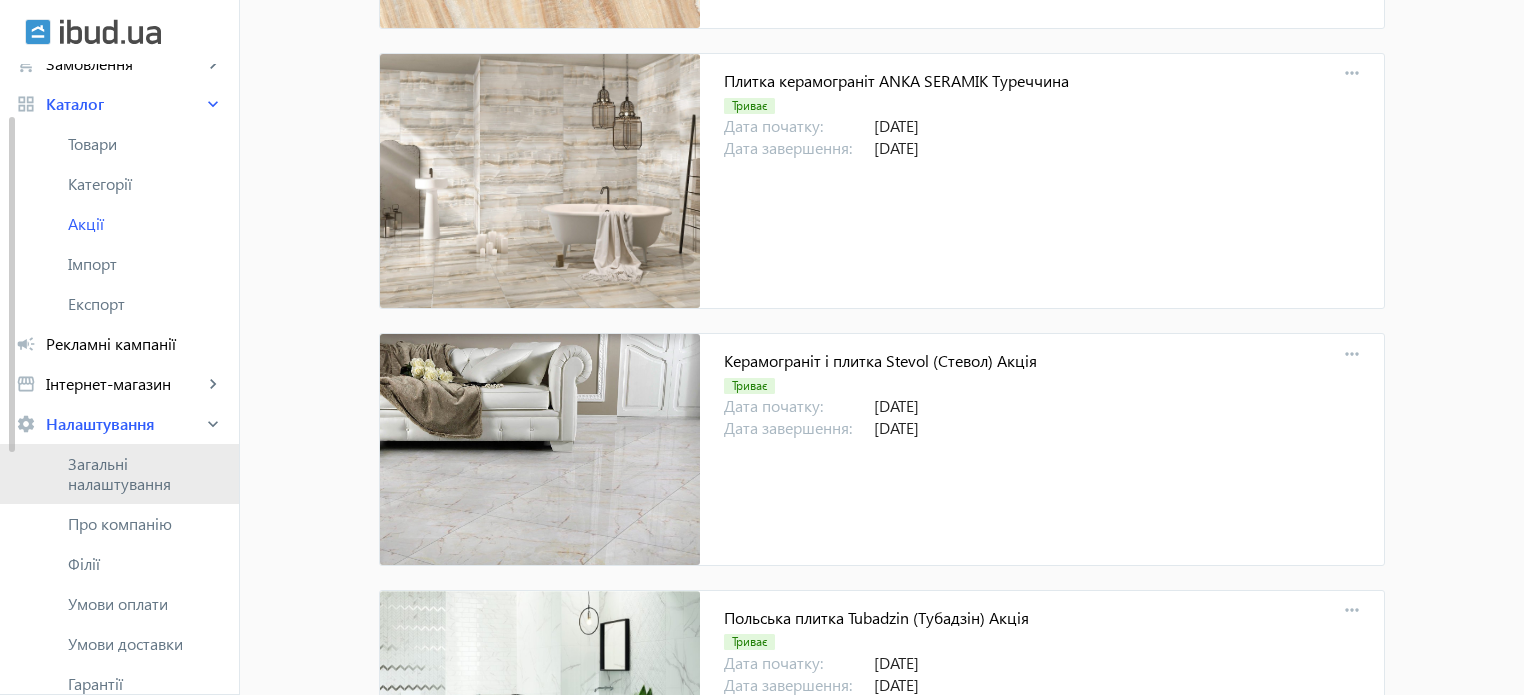 click on "Загальні налаштування" 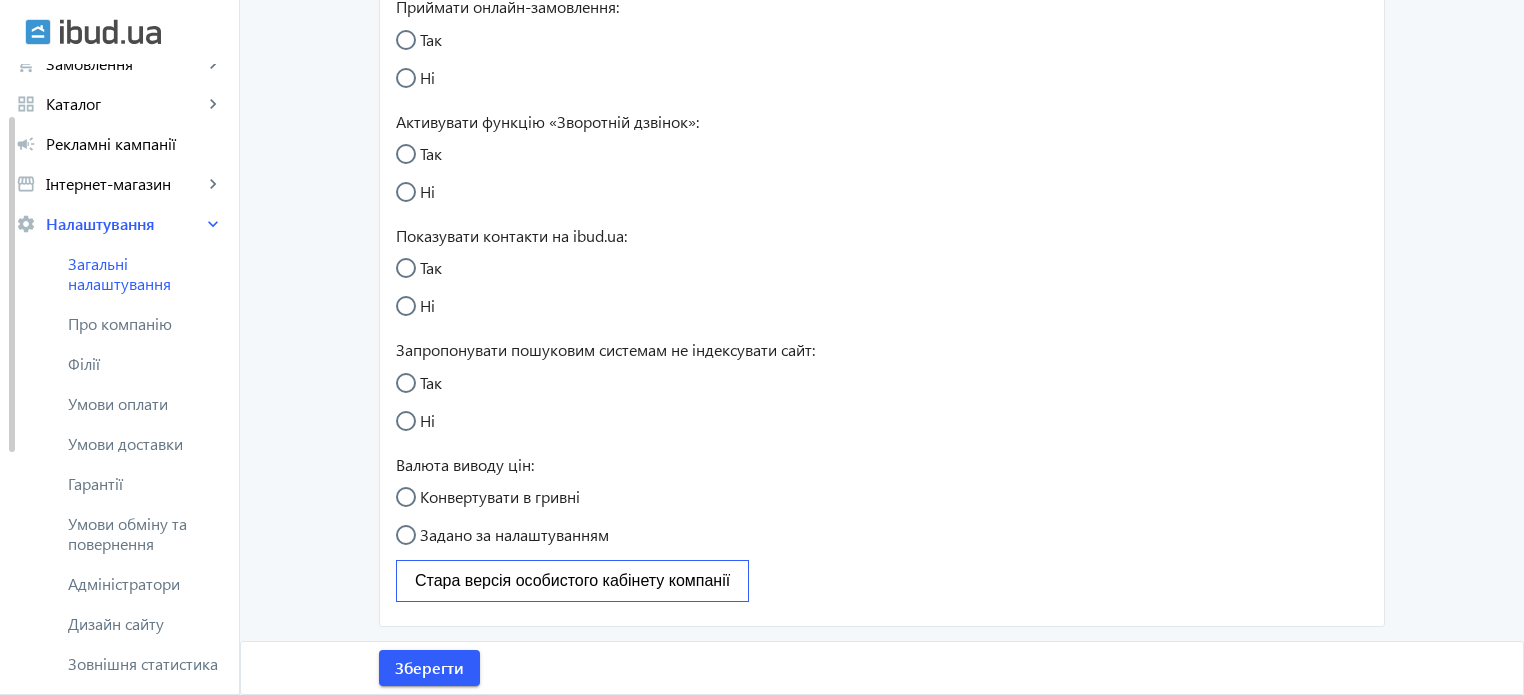 scroll, scrollTop: 0, scrollLeft: 0, axis: both 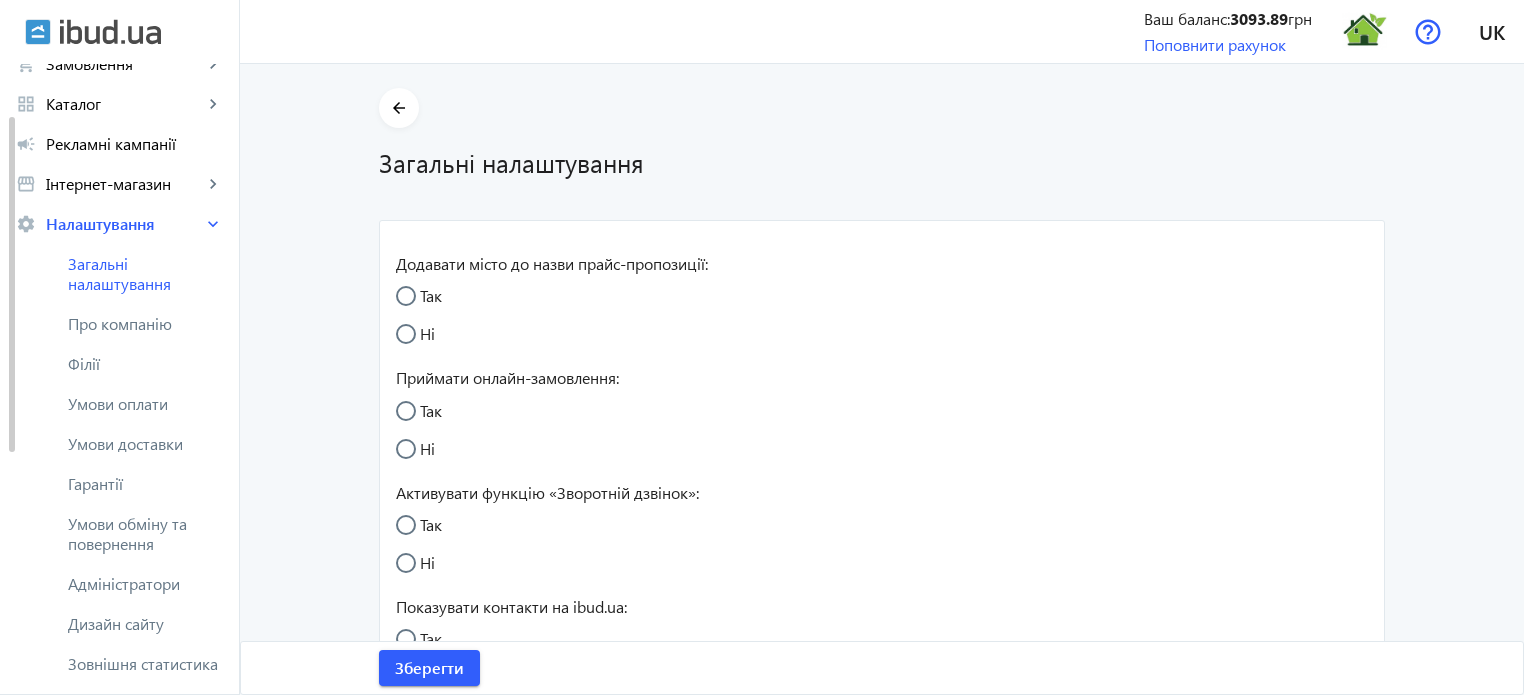 radio on "true" 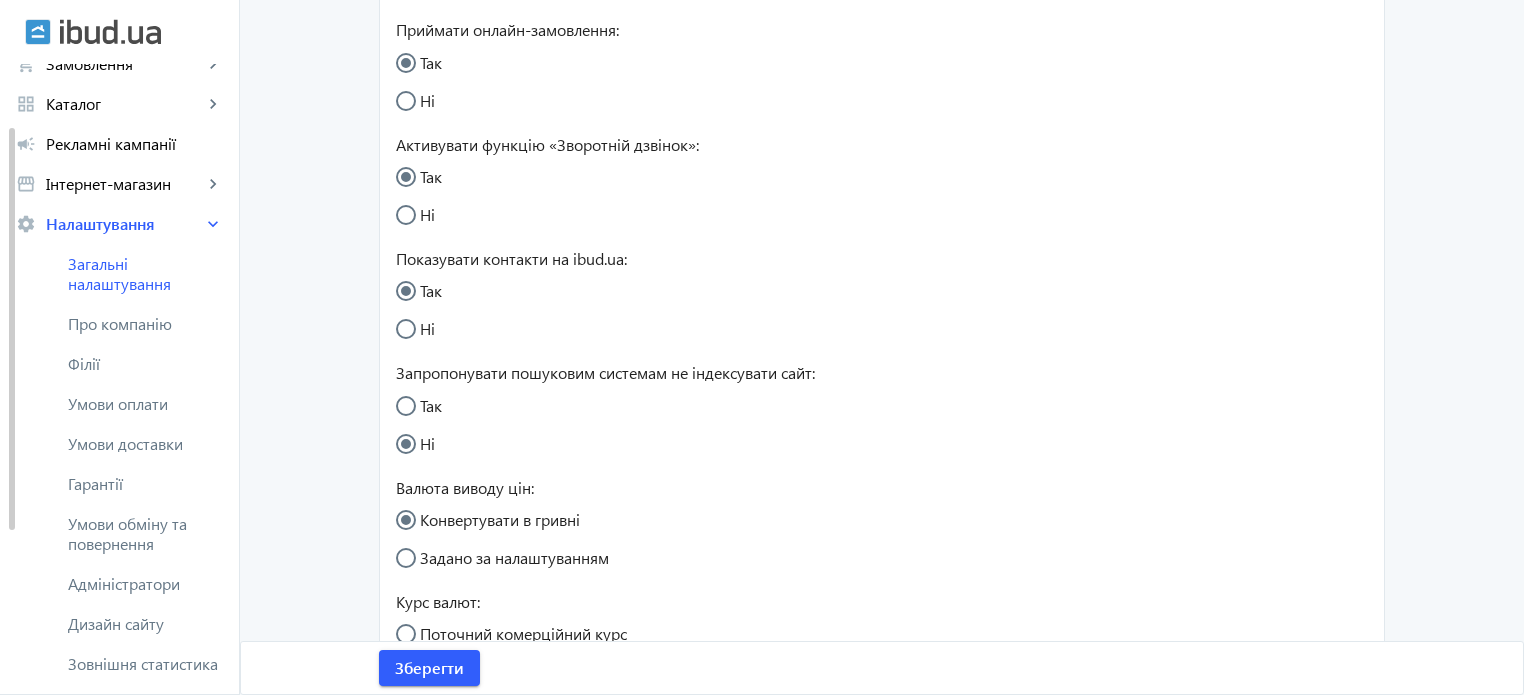 scroll, scrollTop: 600, scrollLeft: 0, axis: vertical 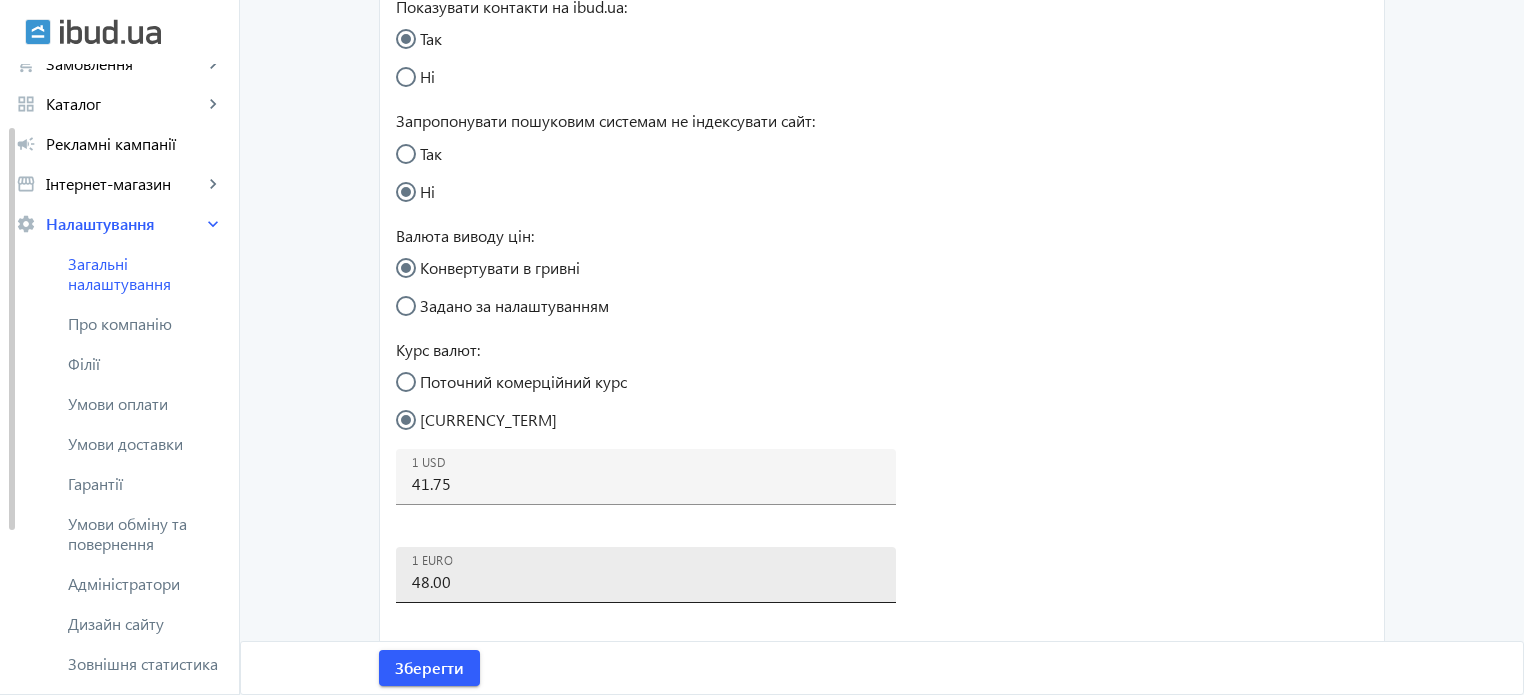 click on "48.00" at bounding box center [646, 581] 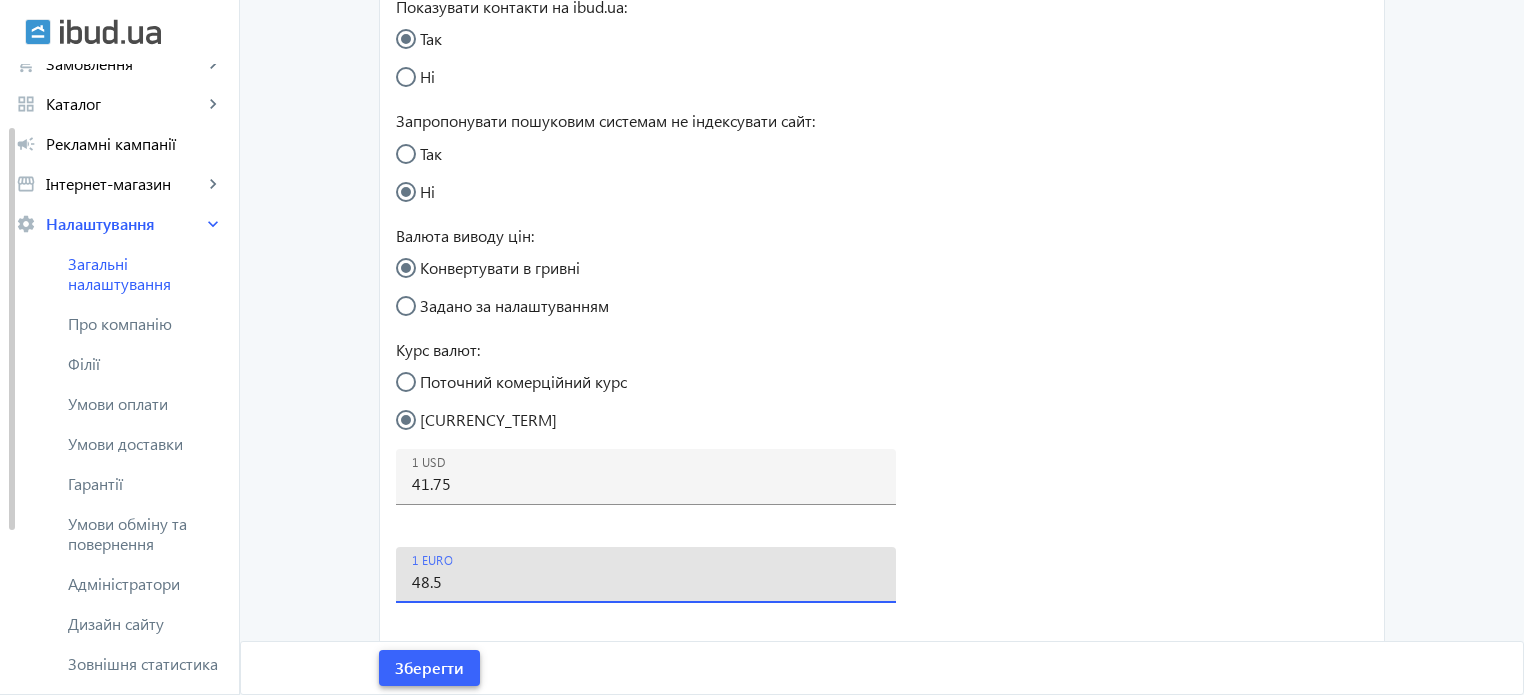 type on "48.5" 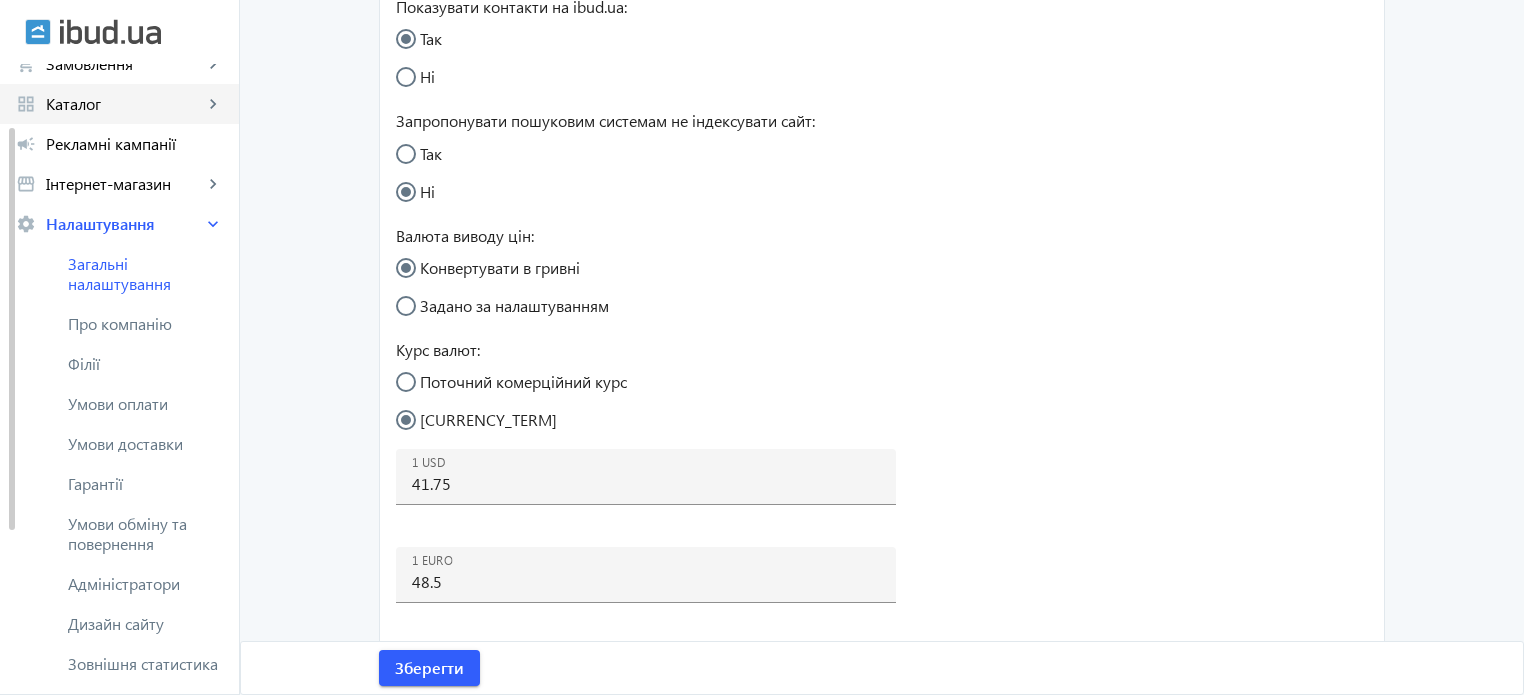 click on "Каталог" 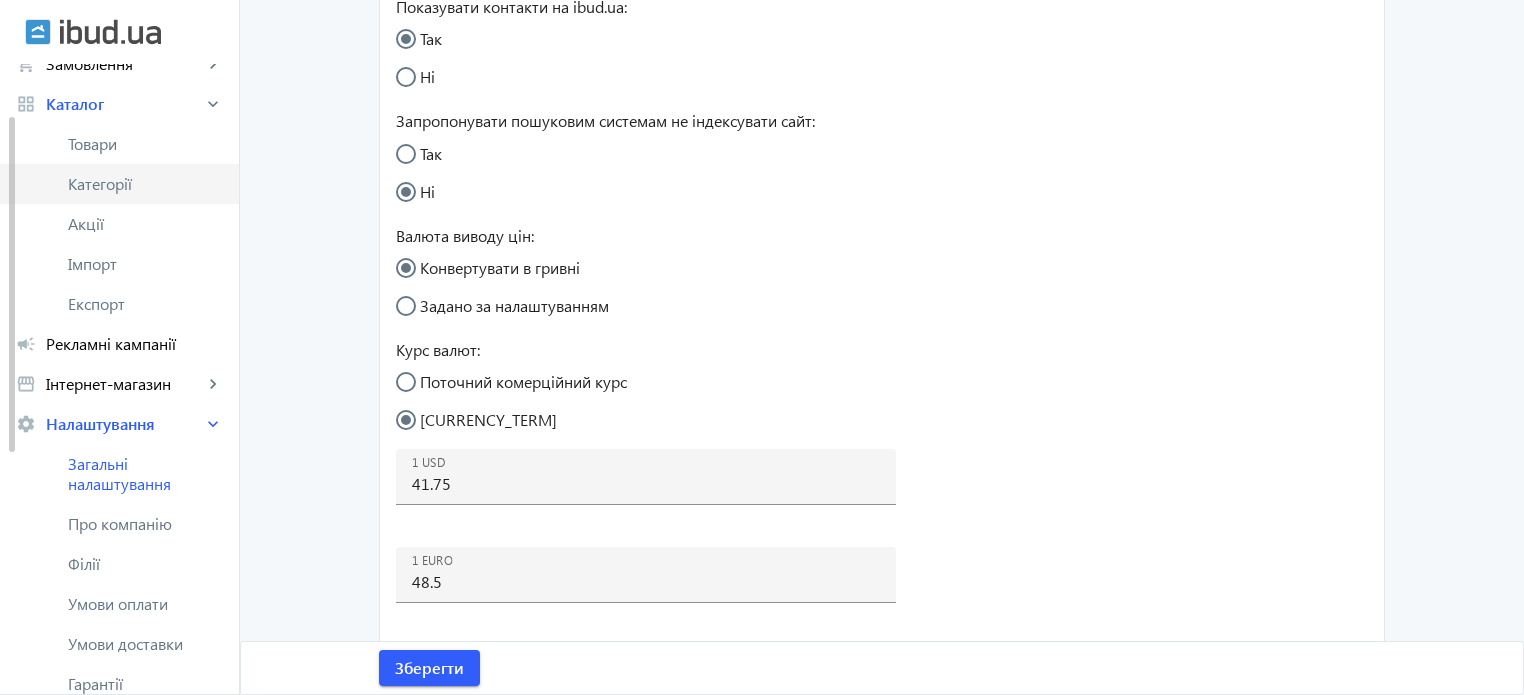 scroll, scrollTop: 0, scrollLeft: 0, axis: both 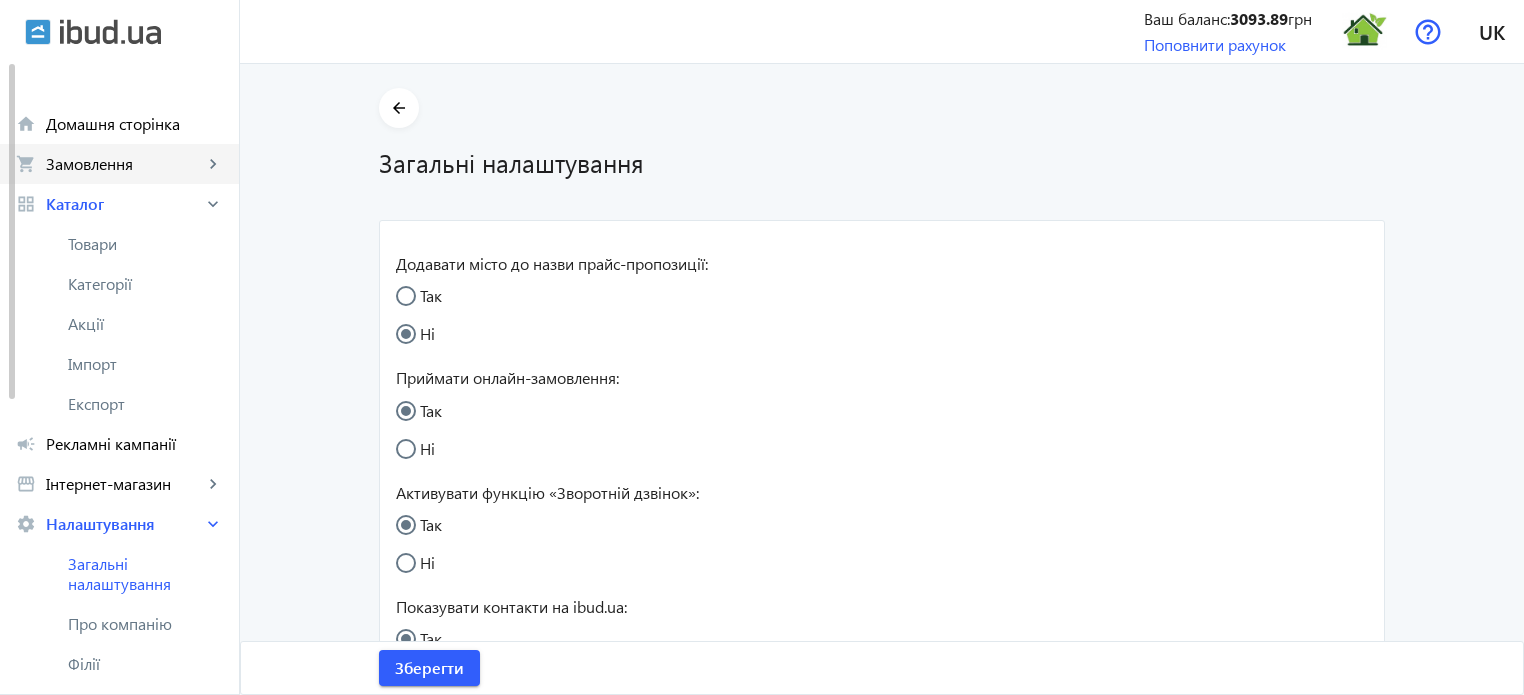 click on "Замовлення" 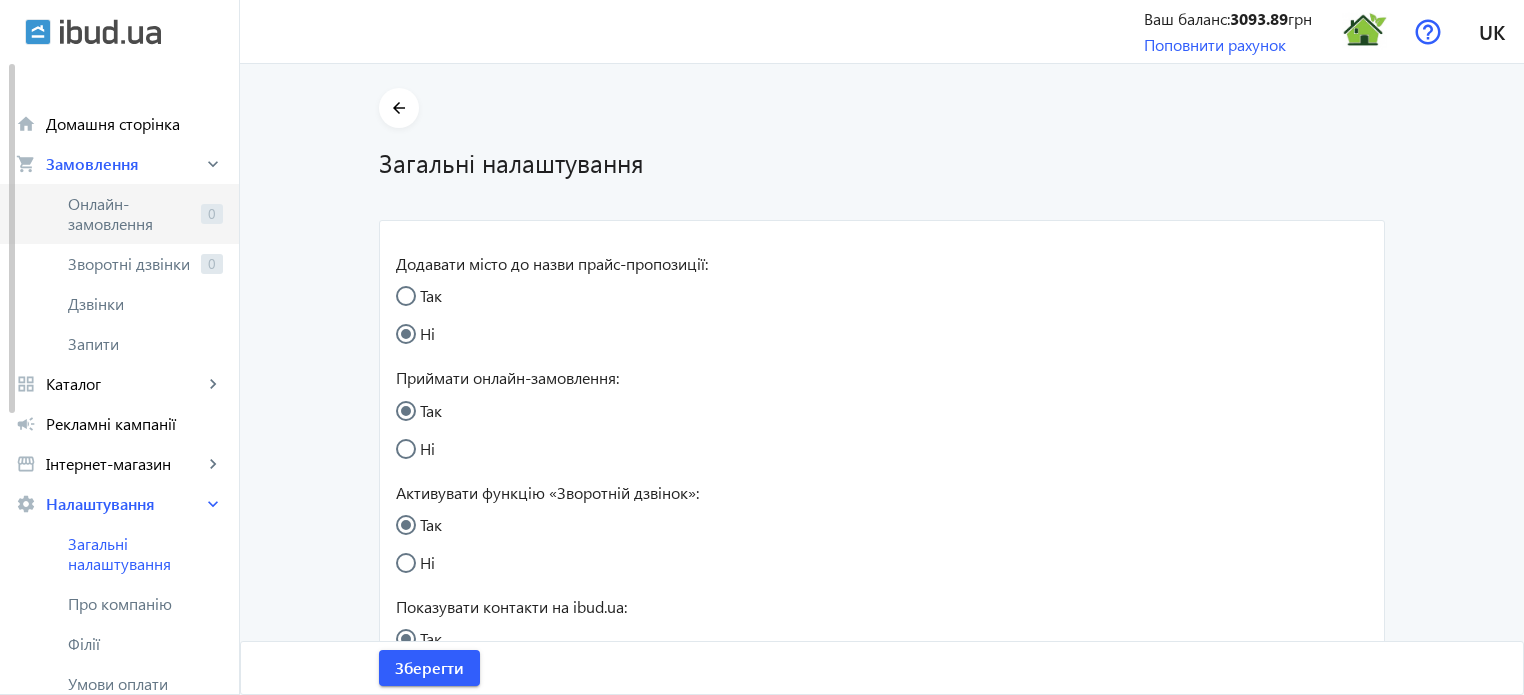 click on "Онлайн-замовлення" 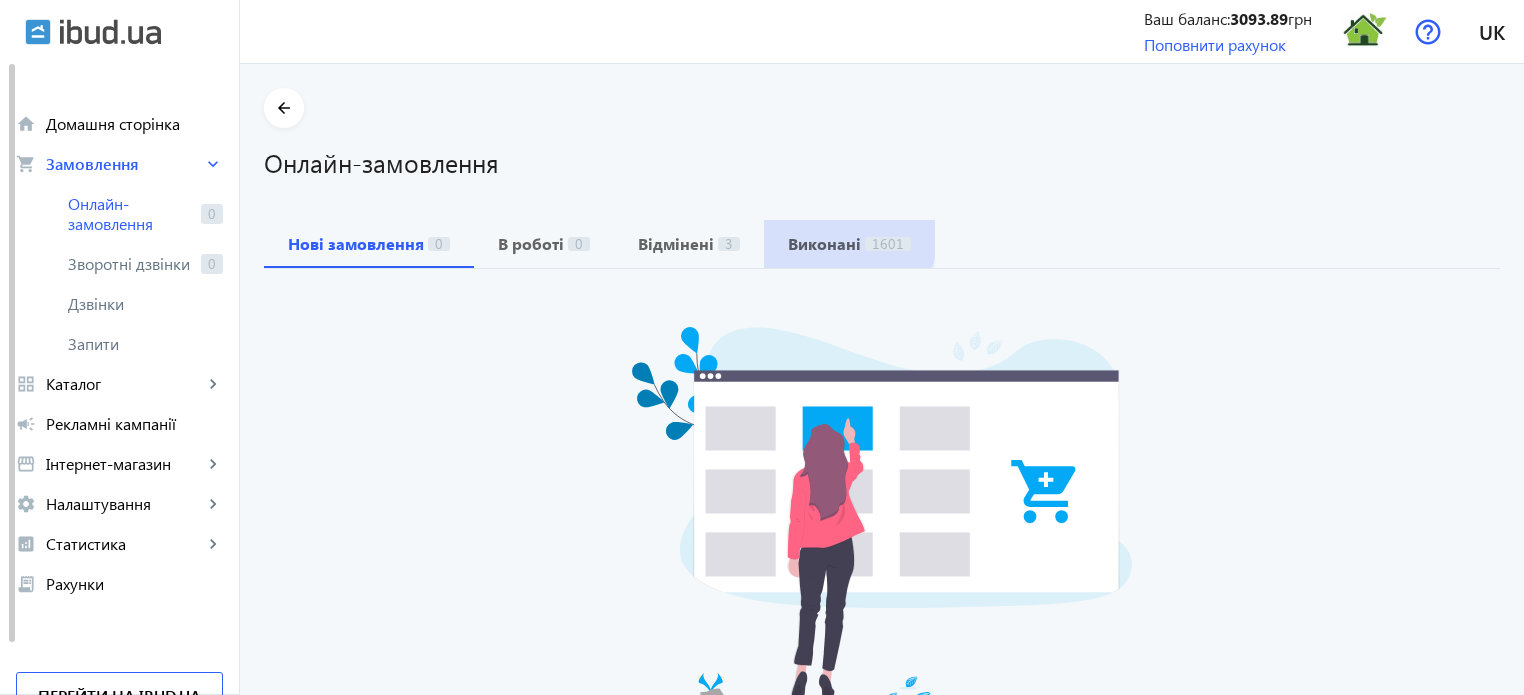 click on "Виконані" at bounding box center [824, 244] 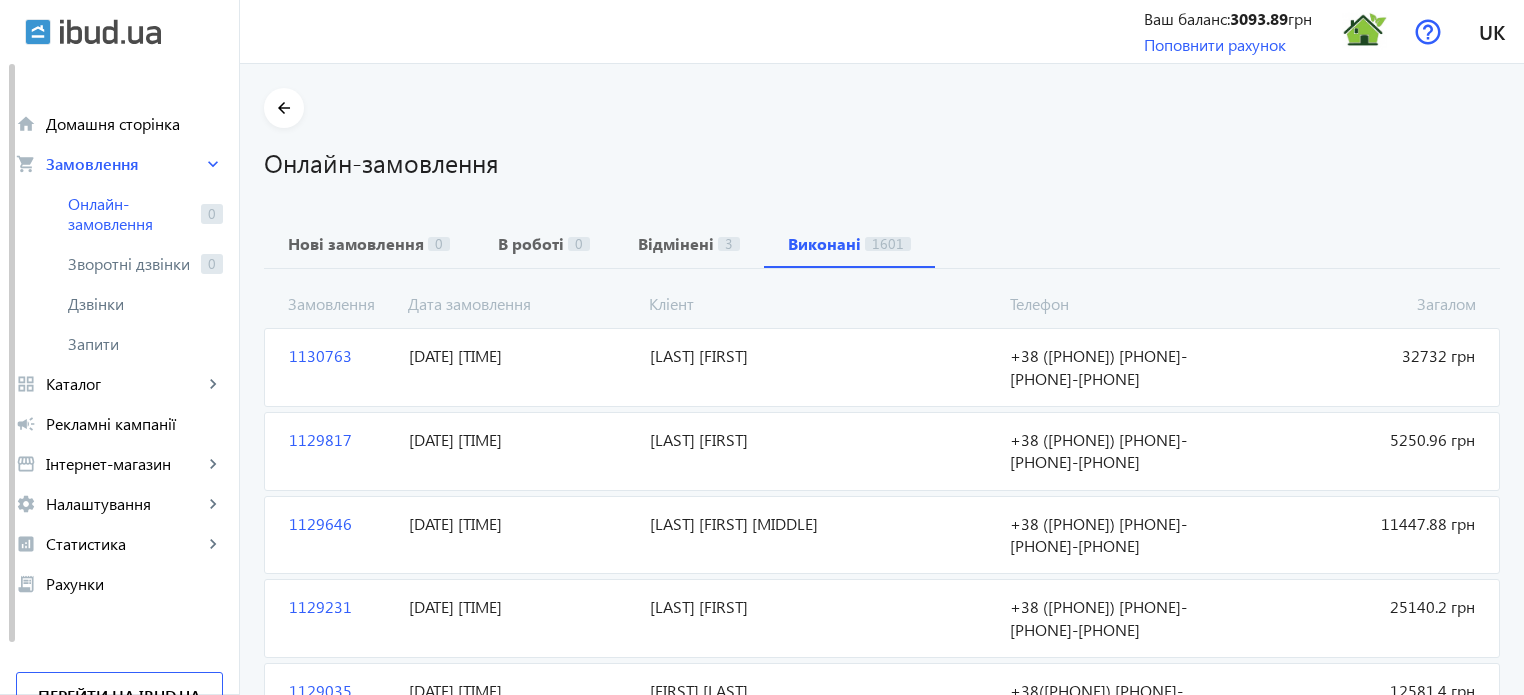 click on "1130763" at bounding box center [341, 367] 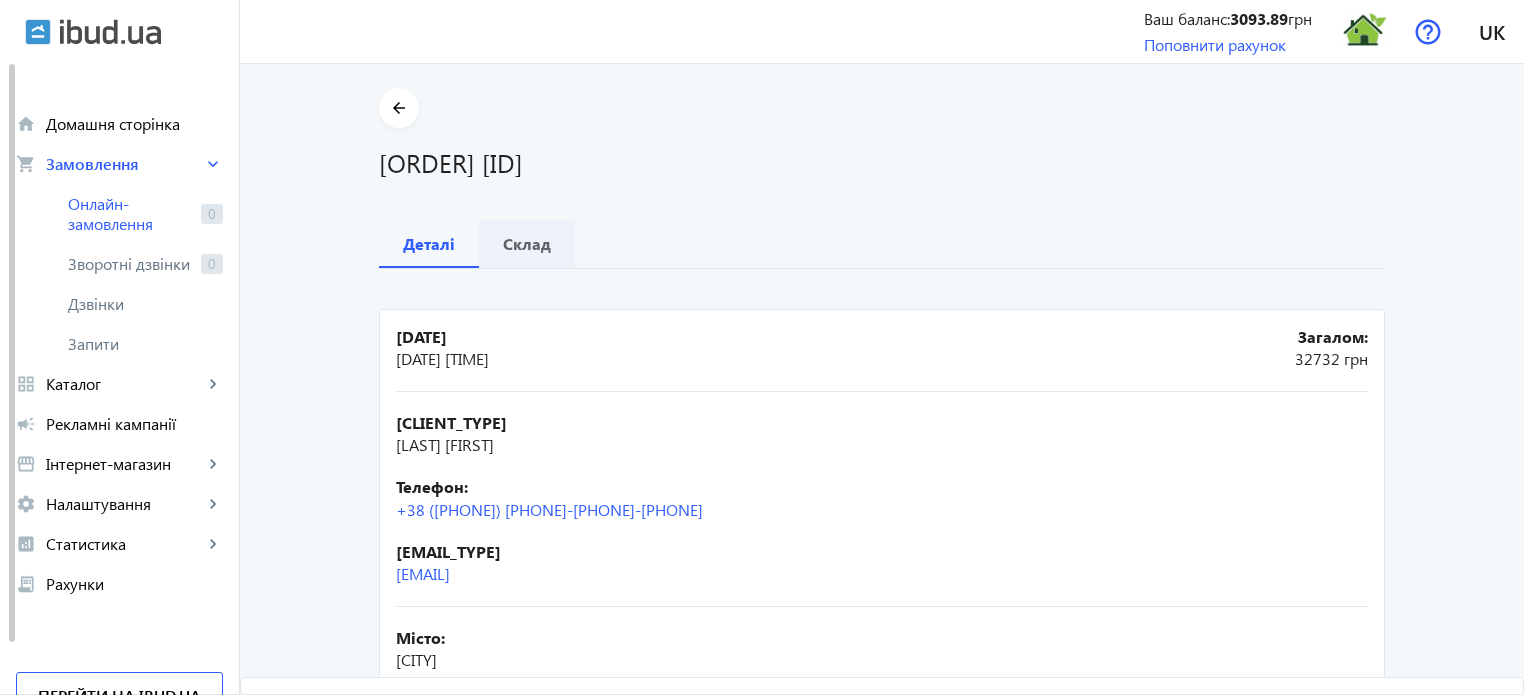 click on "Склад" at bounding box center [527, 244] 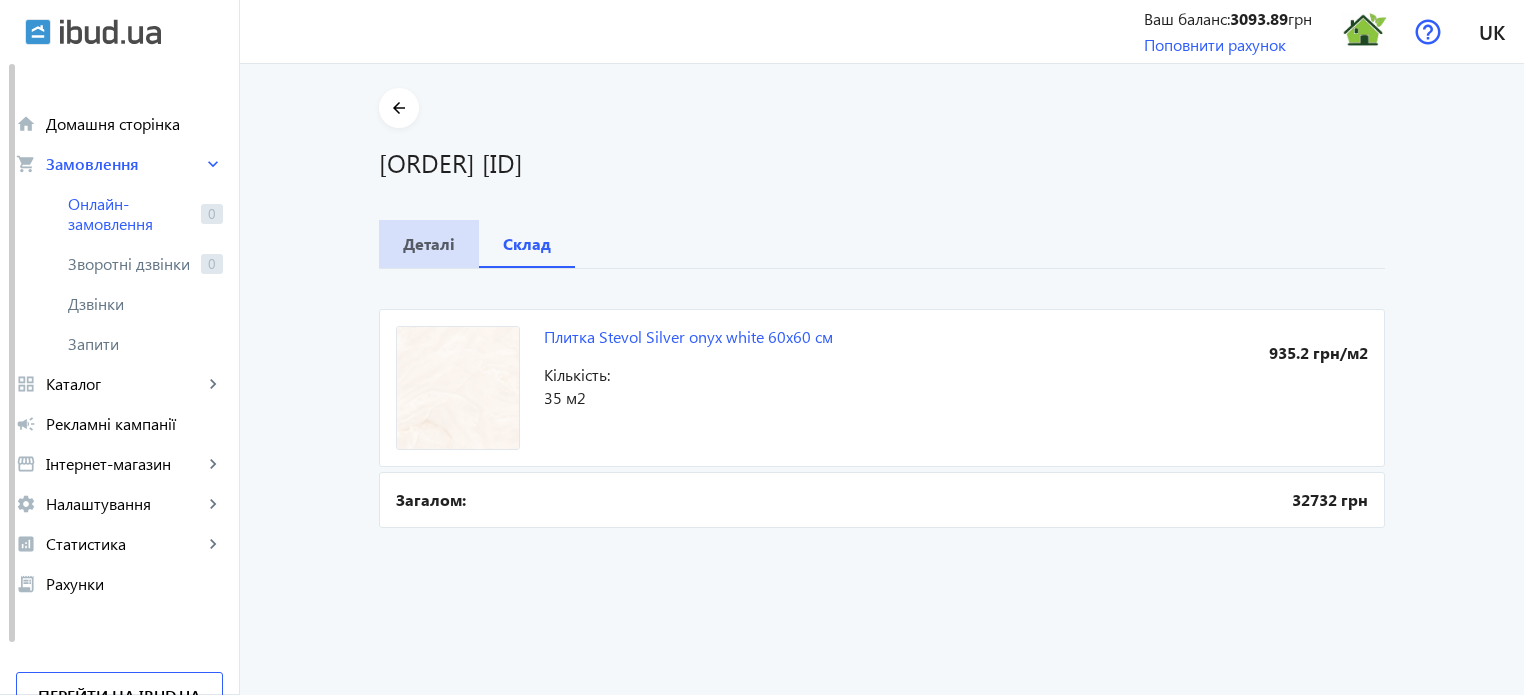click on "Деталі" at bounding box center (429, 244) 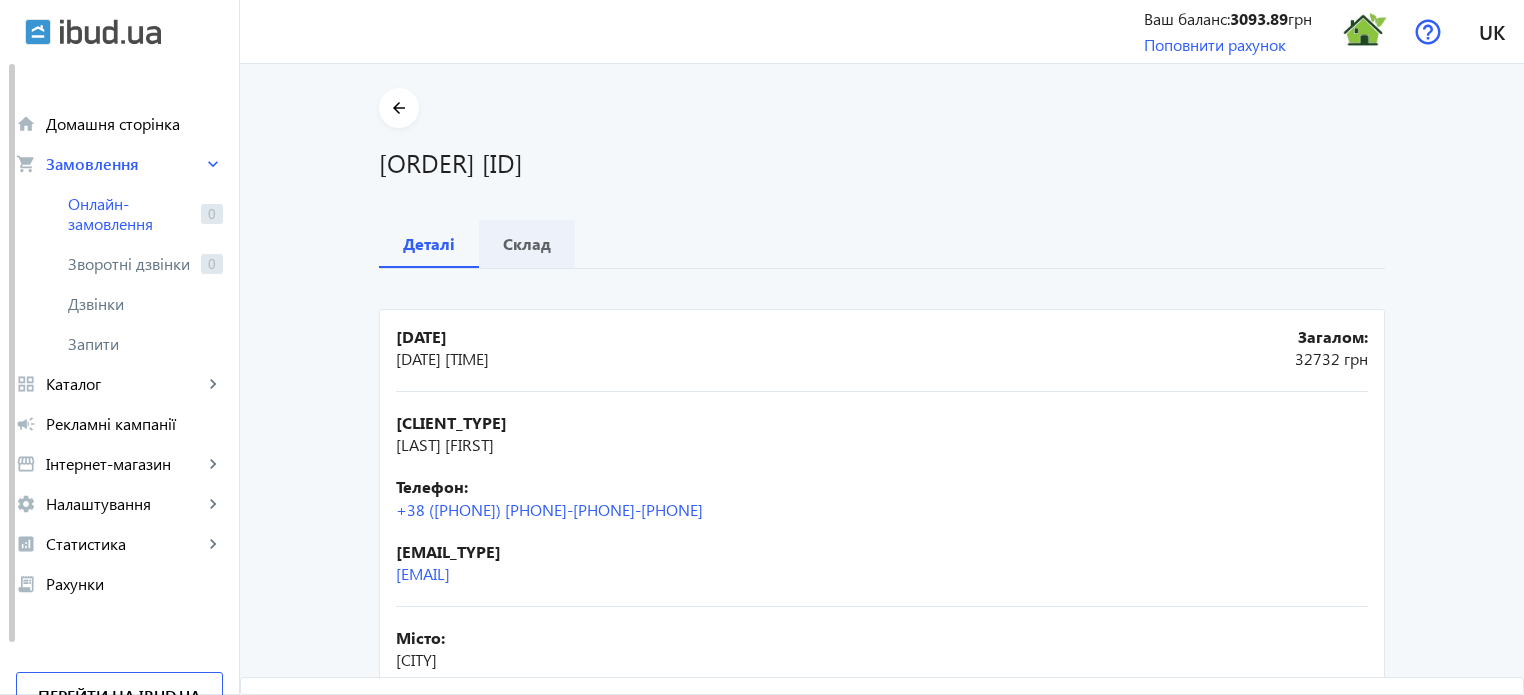 click on "Склад" at bounding box center [527, 244] 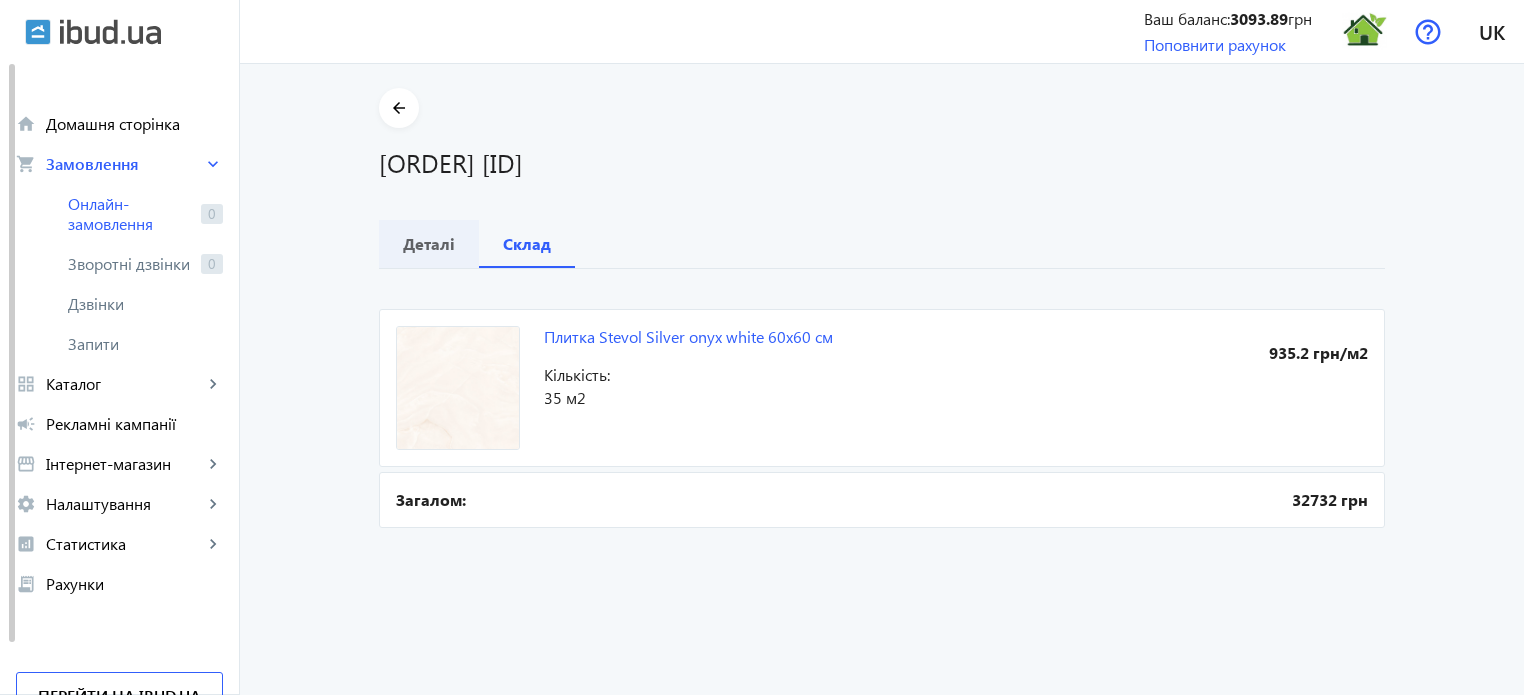click on "Деталі" at bounding box center (429, 244) 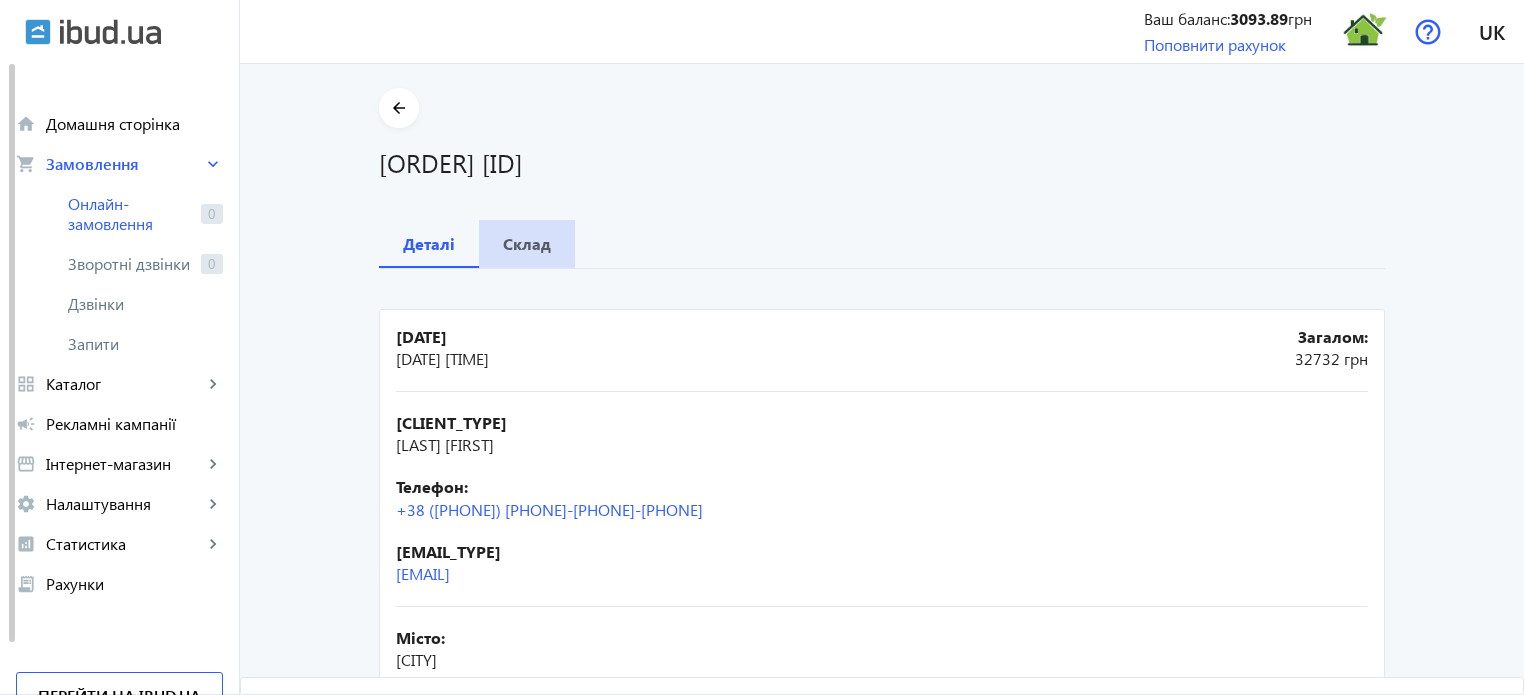 click on "Склад" at bounding box center [527, 244] 